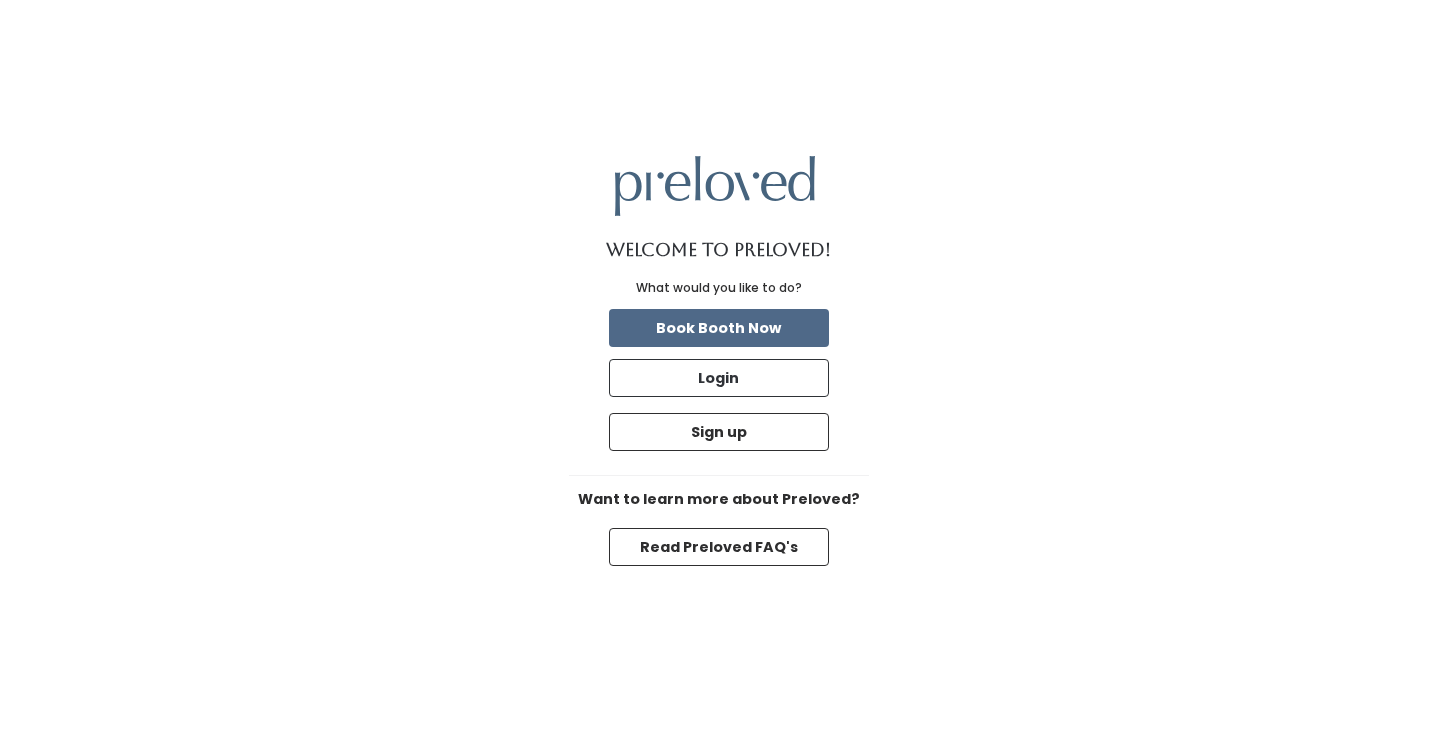 scroll, scrollTop: 0, scrollLeft: 0, axis: both 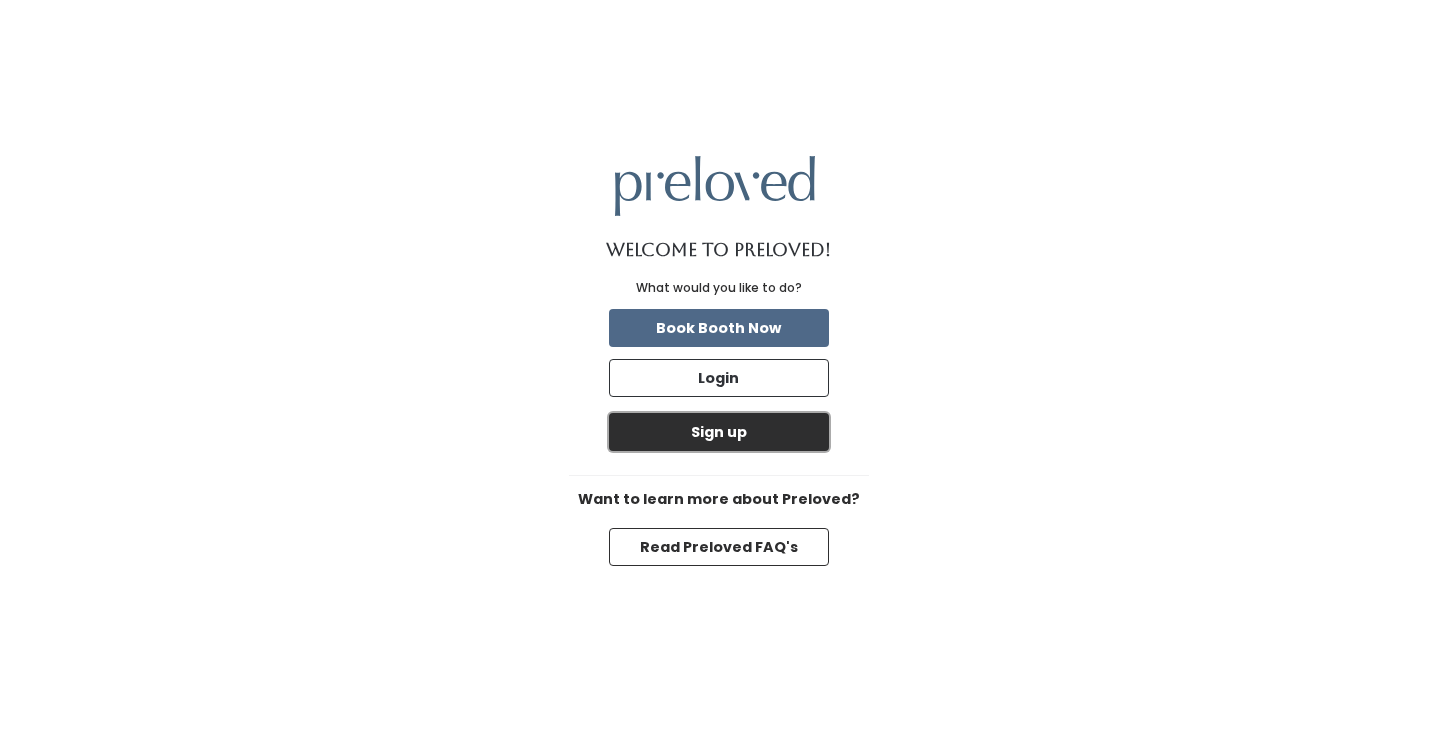 click on "Sign up" at bounding box center (719, 432) 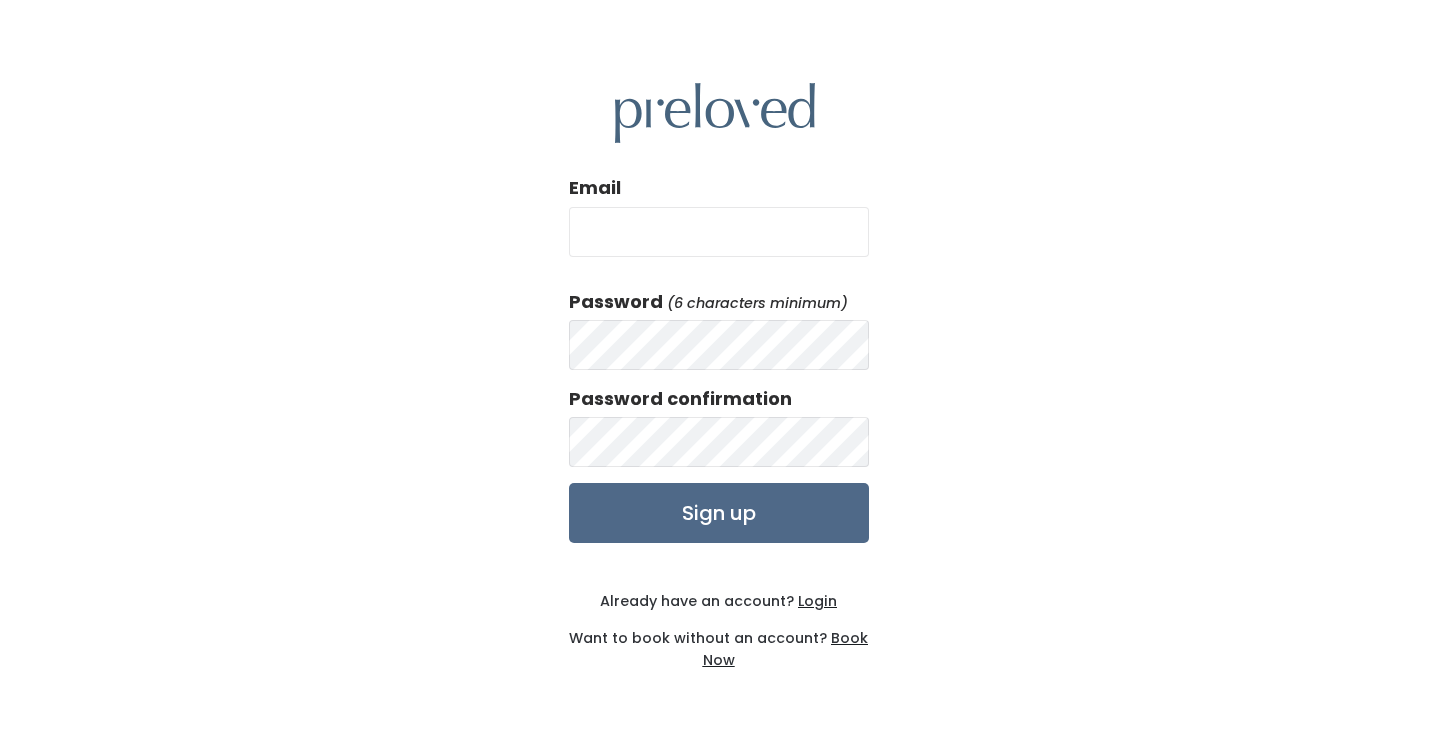 scroll, scrollTop: 0, scrollLeft: 0, axis: both 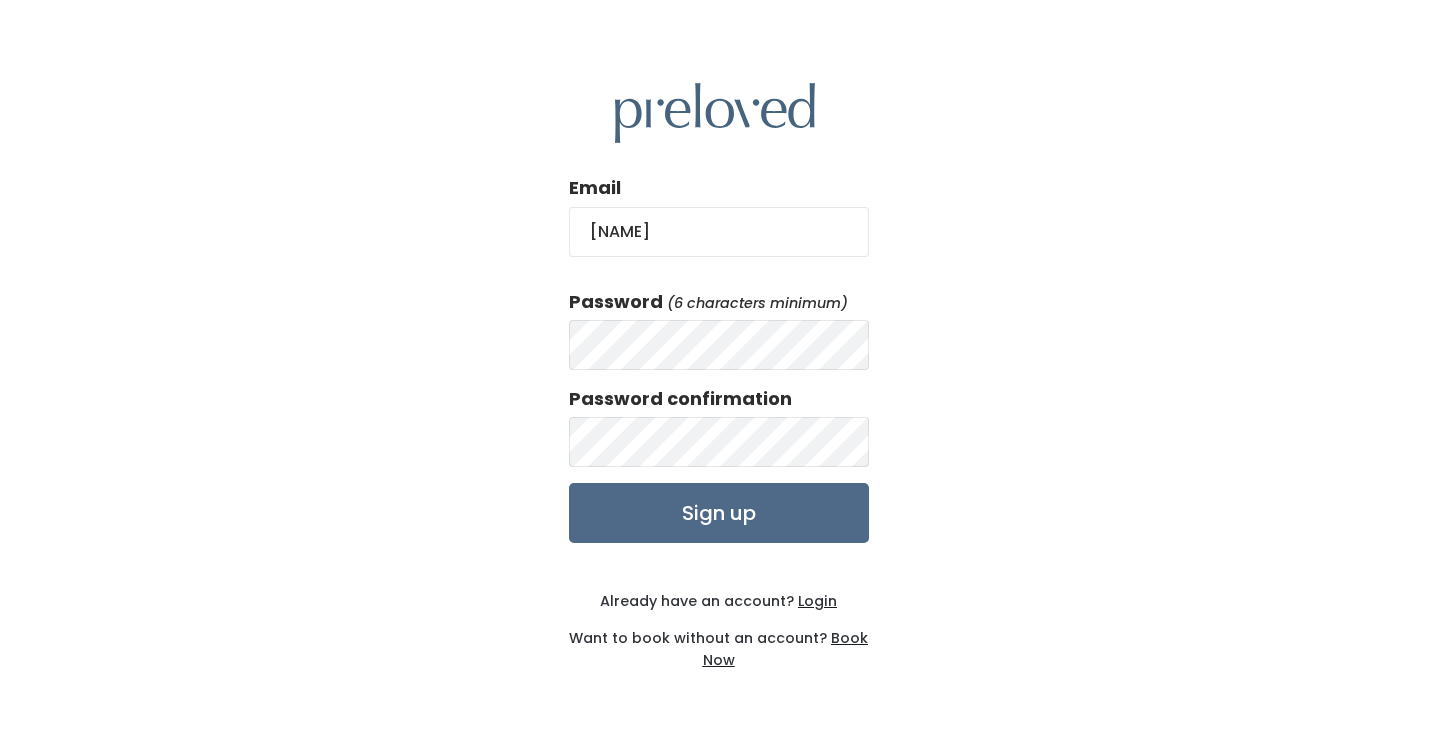 type on "victoriaccarmichael@example.com" 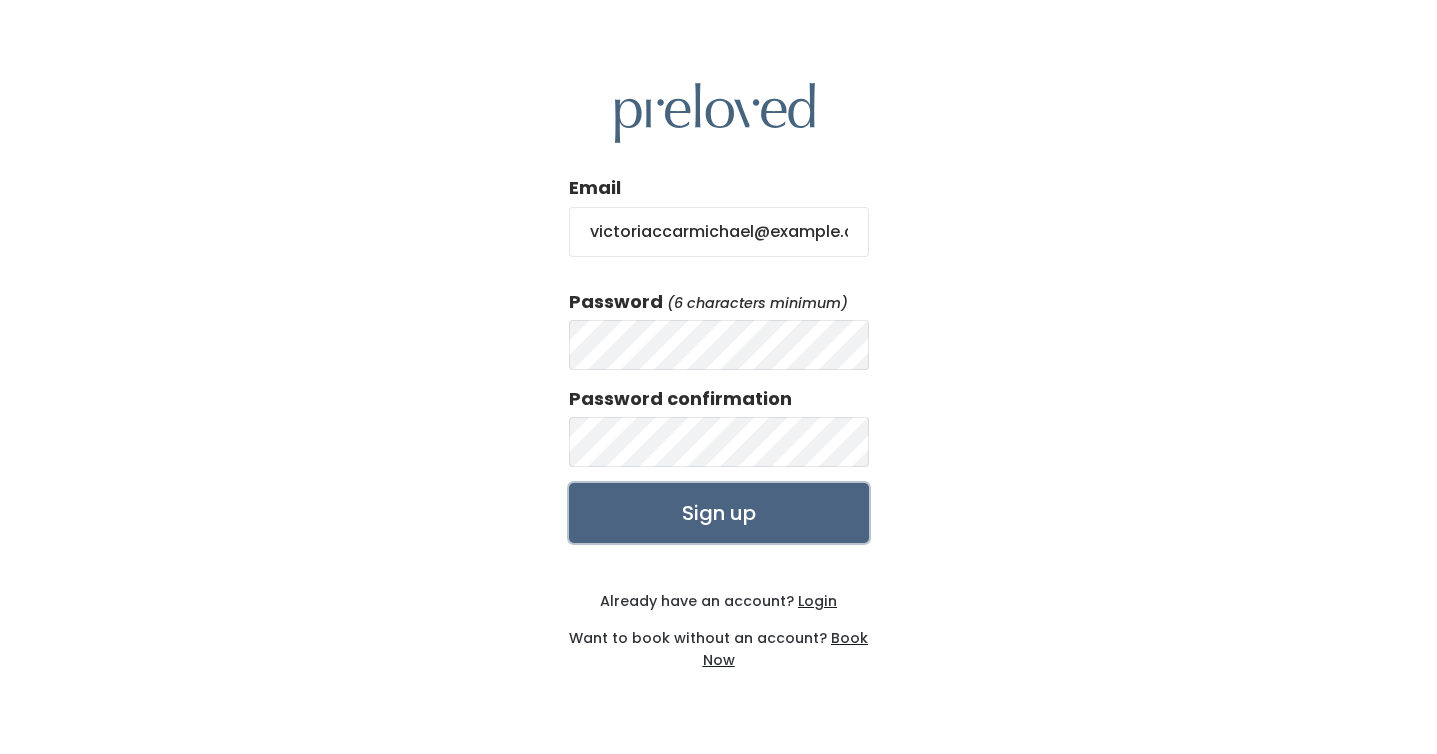 click on "Sign up" at bounding box center (719, 513) 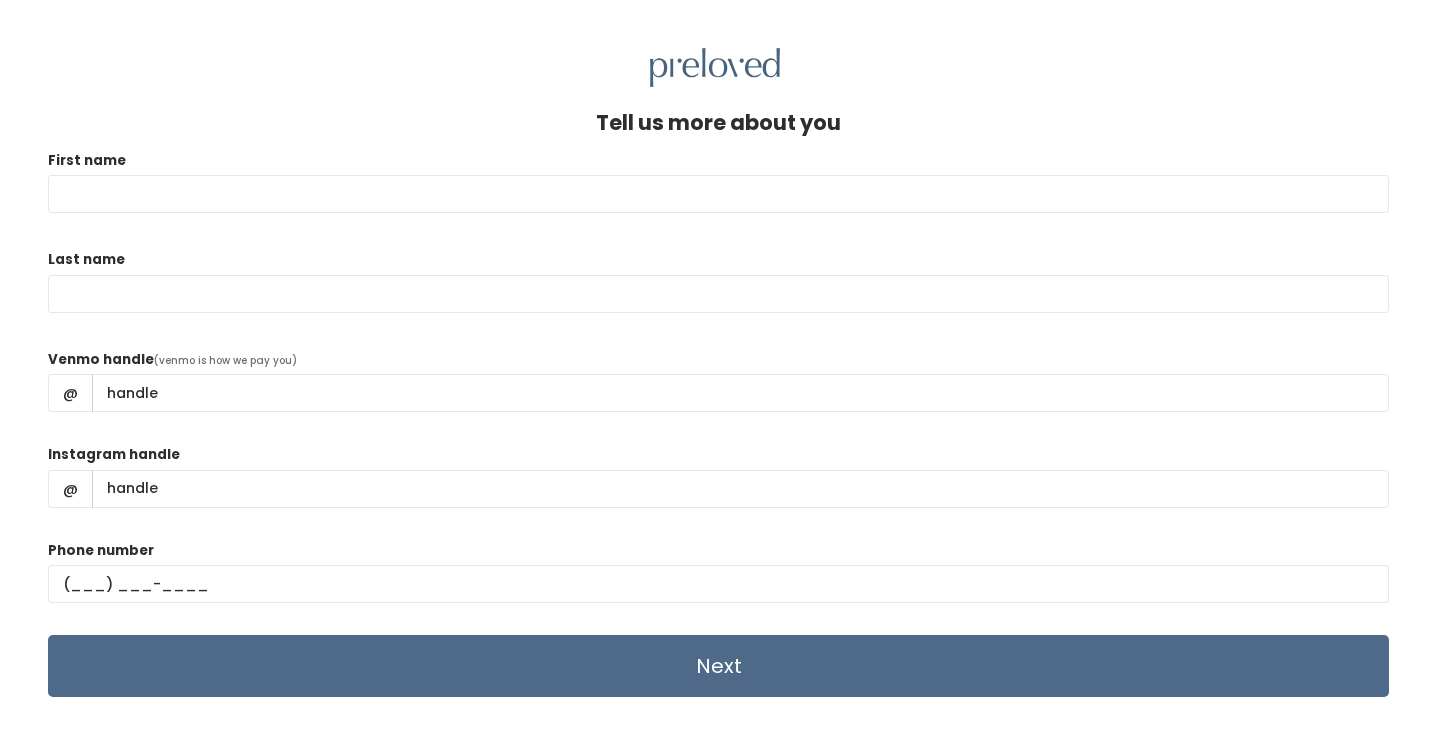 scroll, scrollTop: 0, scrollLeft: 0, axis: both 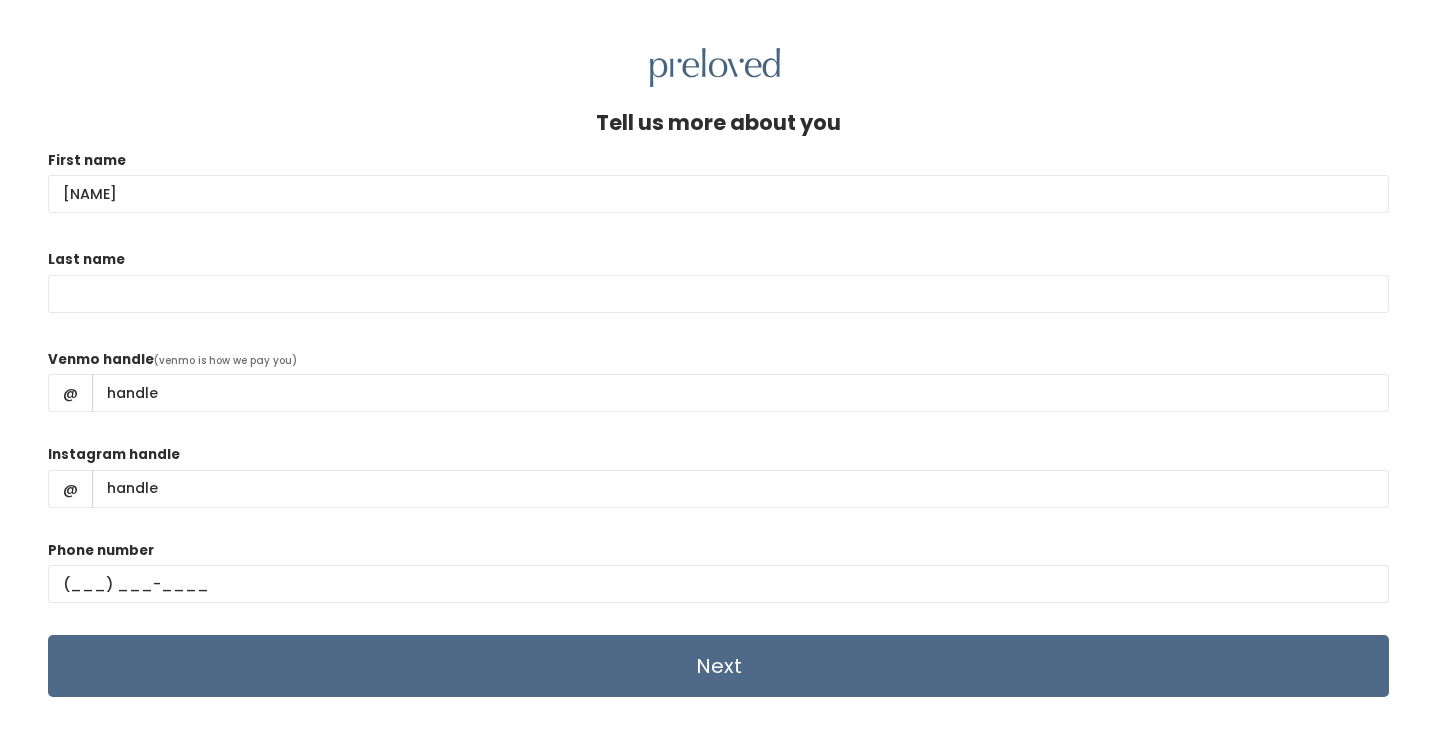 type on "[NAME]" 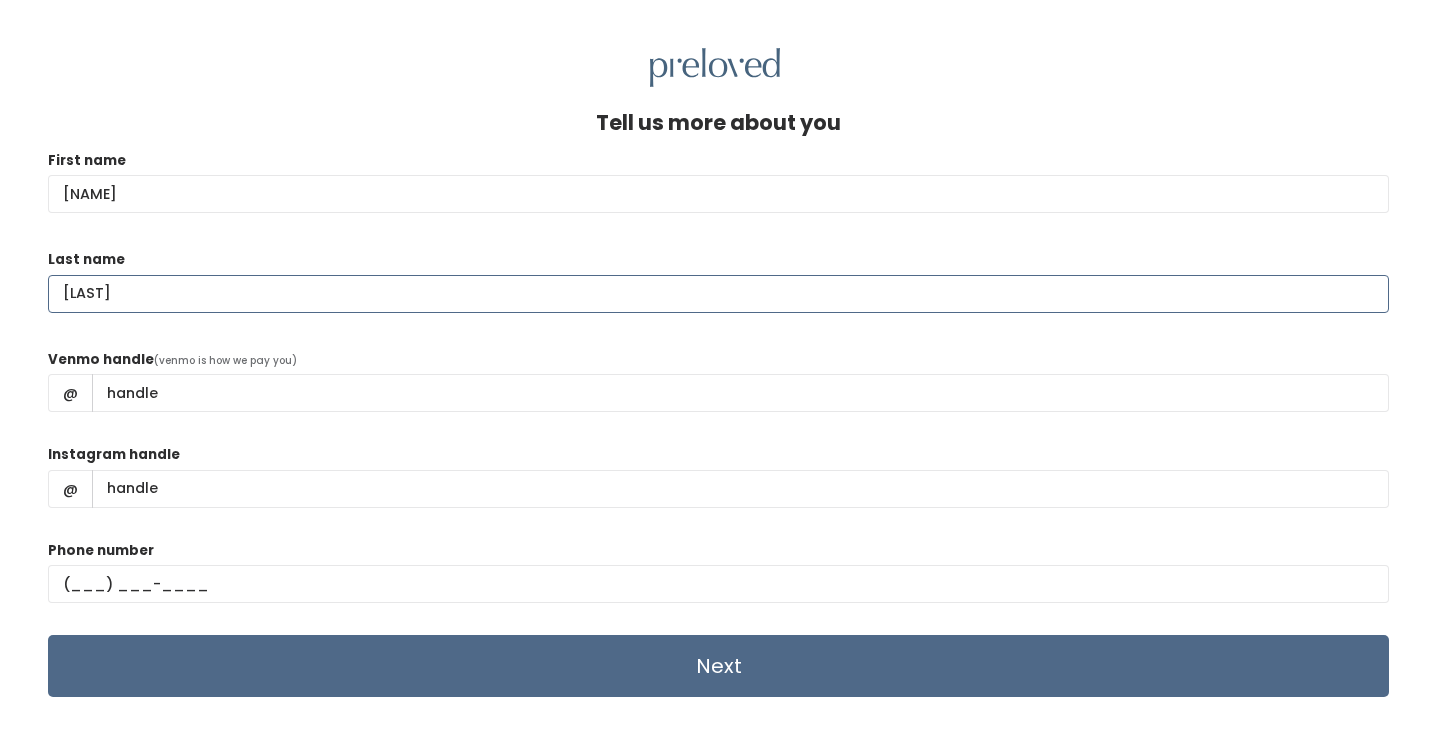 scroll, scrollTop: 87, scrollLeft: 0, axis: vertical 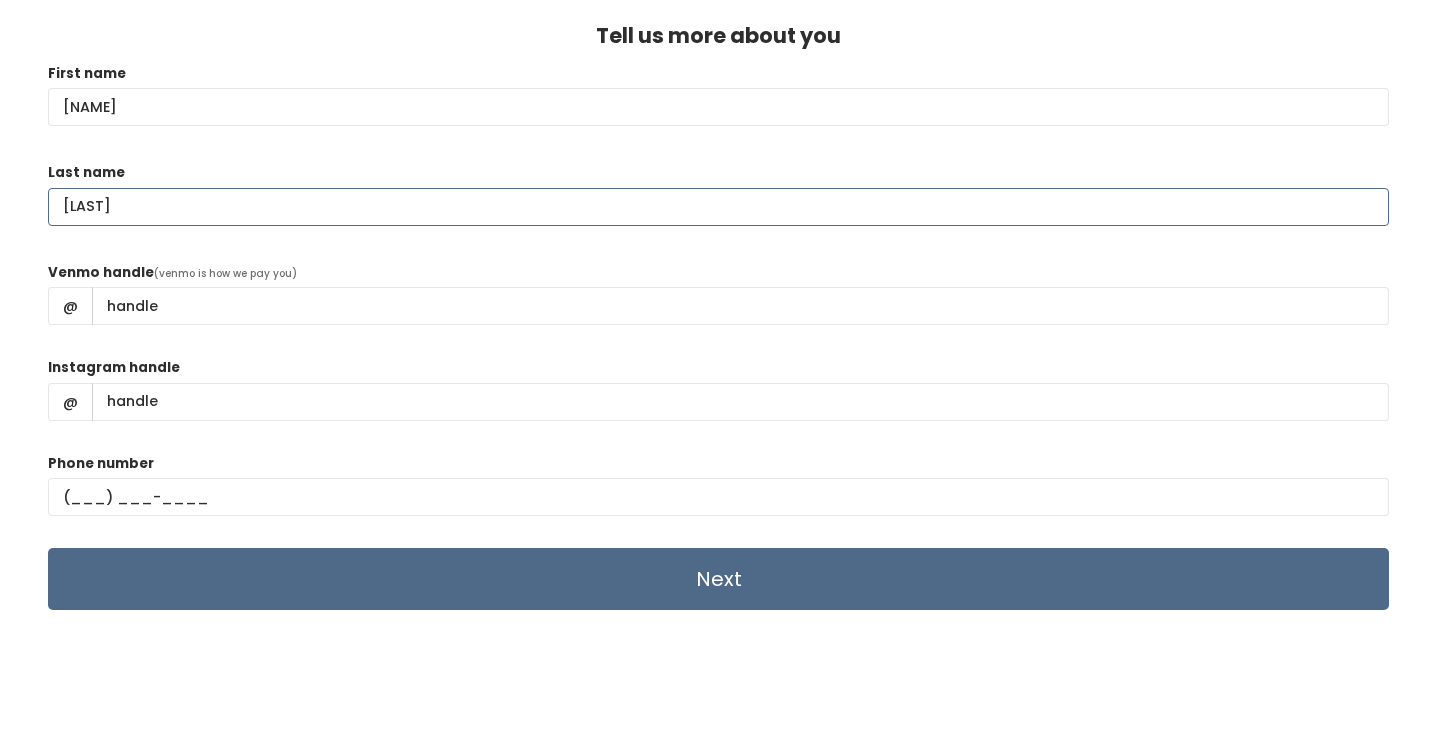 type on "[LAST]" 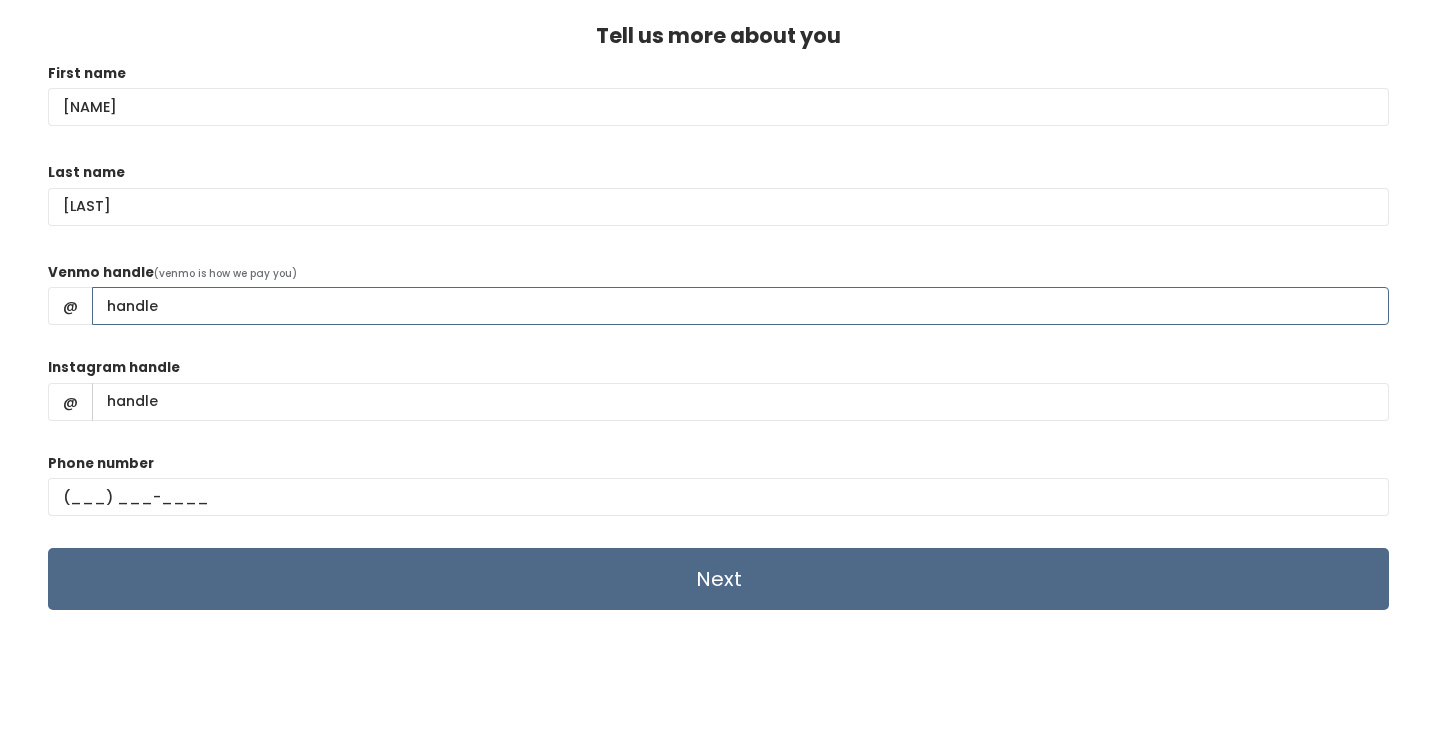 click on "Venmo handle" at bounding box center (740, 306) 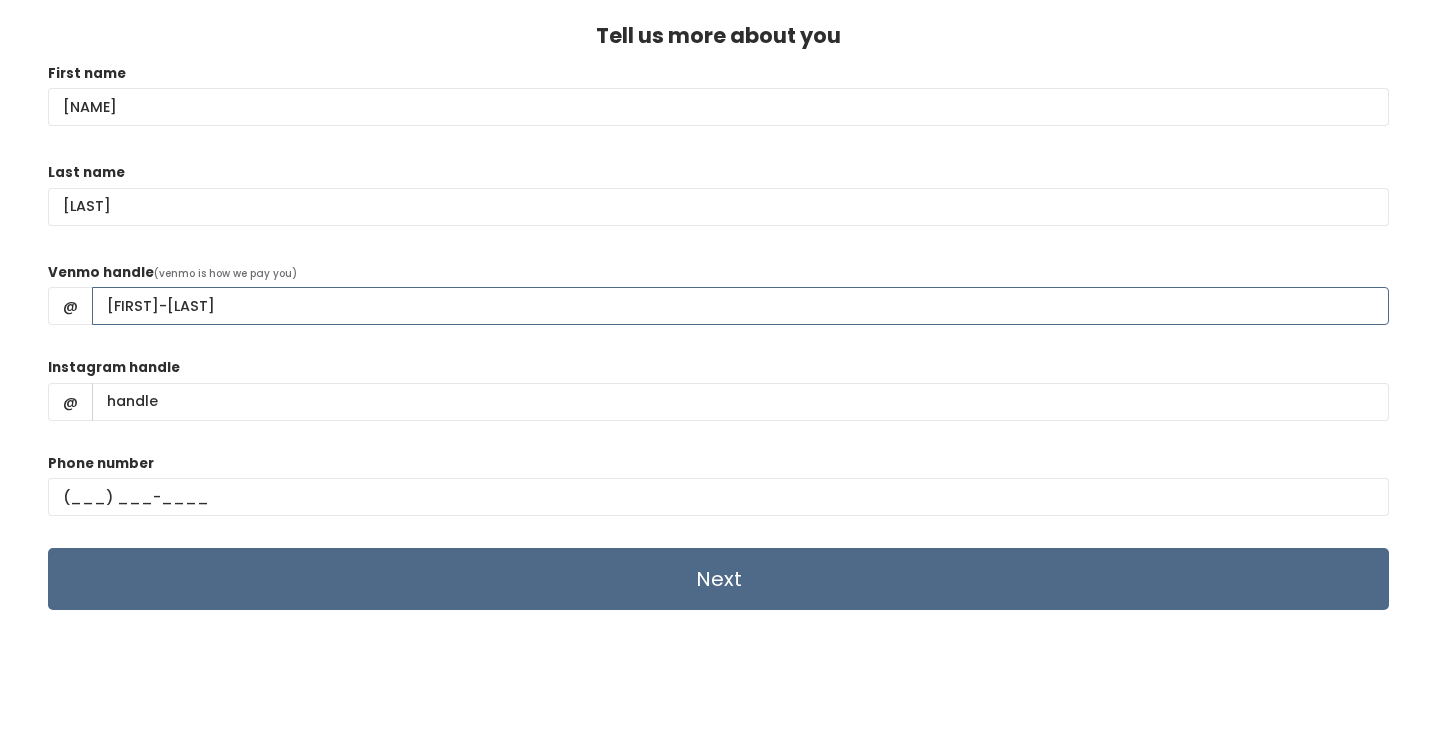 type on "Victoria-Carmichael" 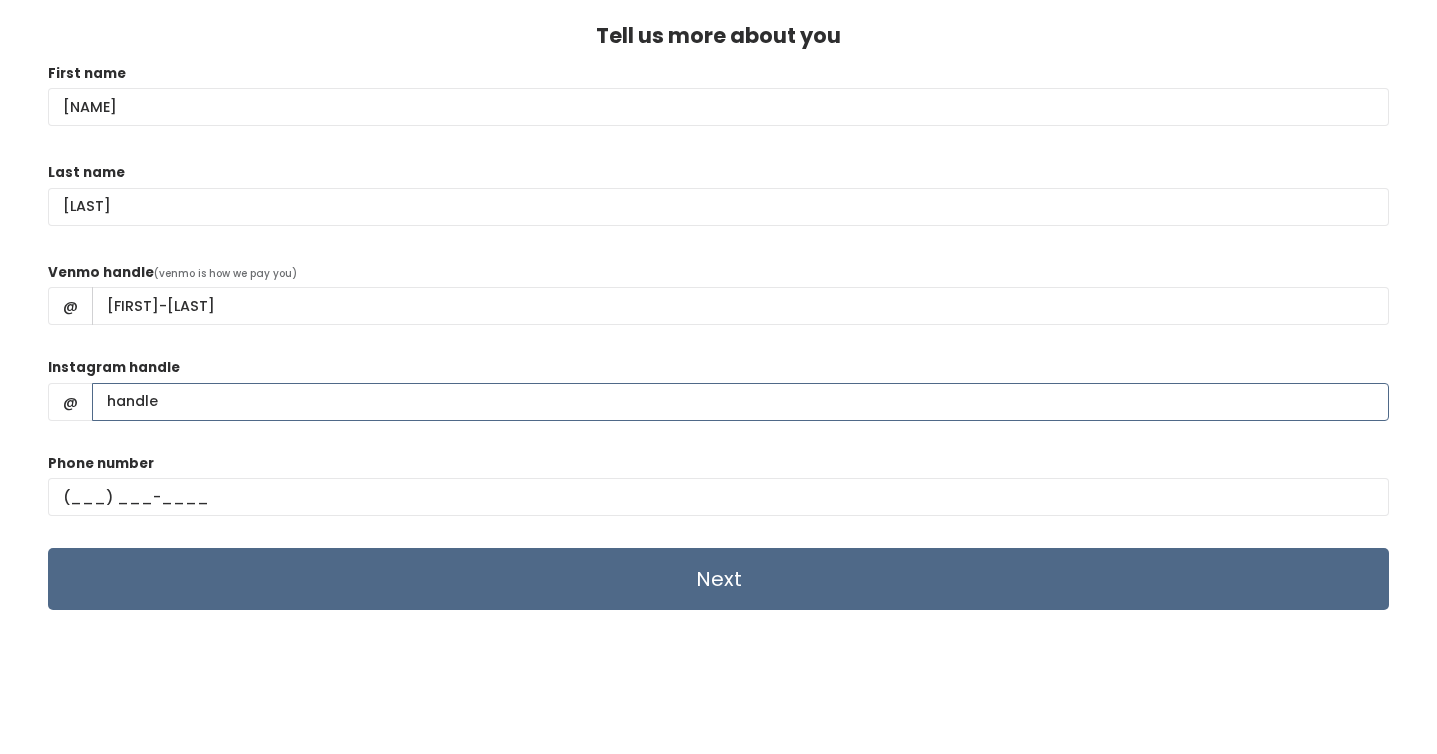 click on "Instagram handle" at bounding box center (740, 402) 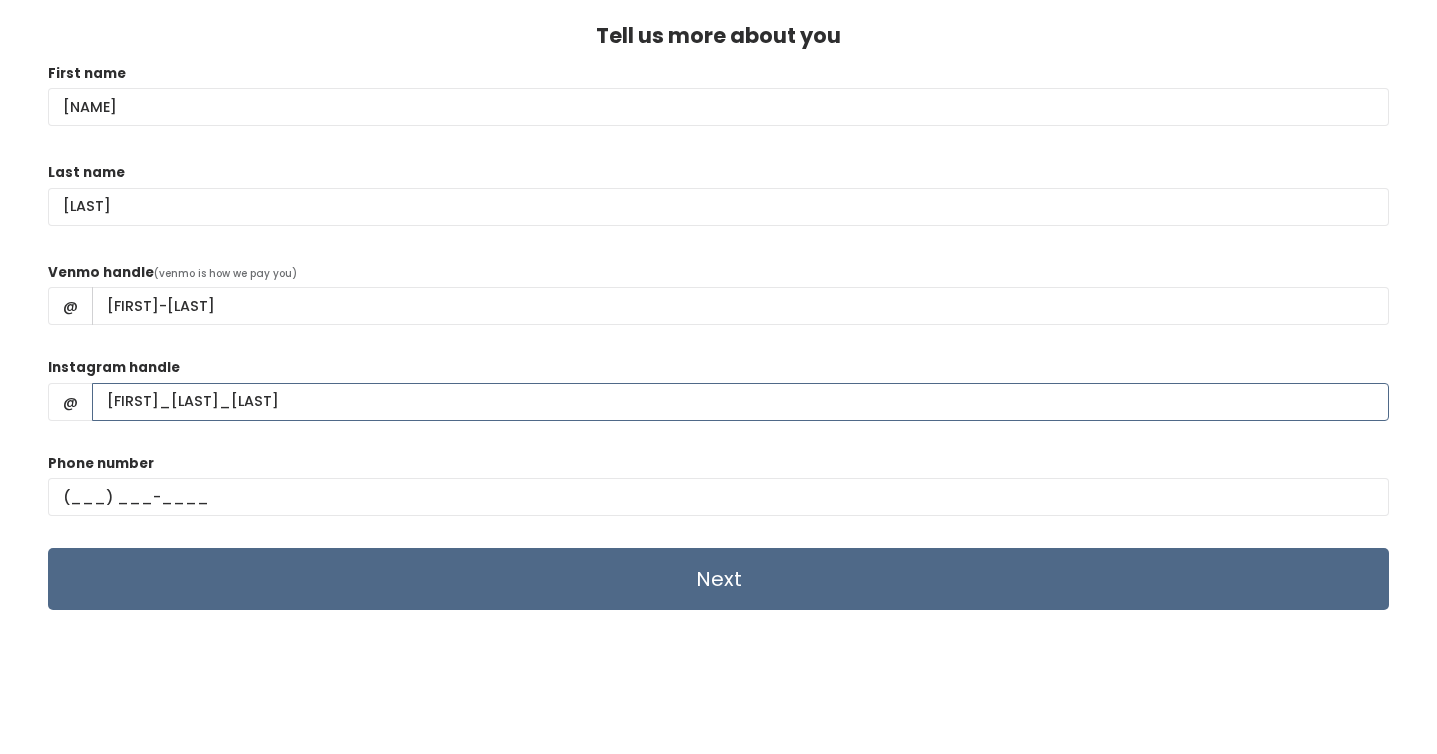 type on "Victoria_Carmichael_Badolato" 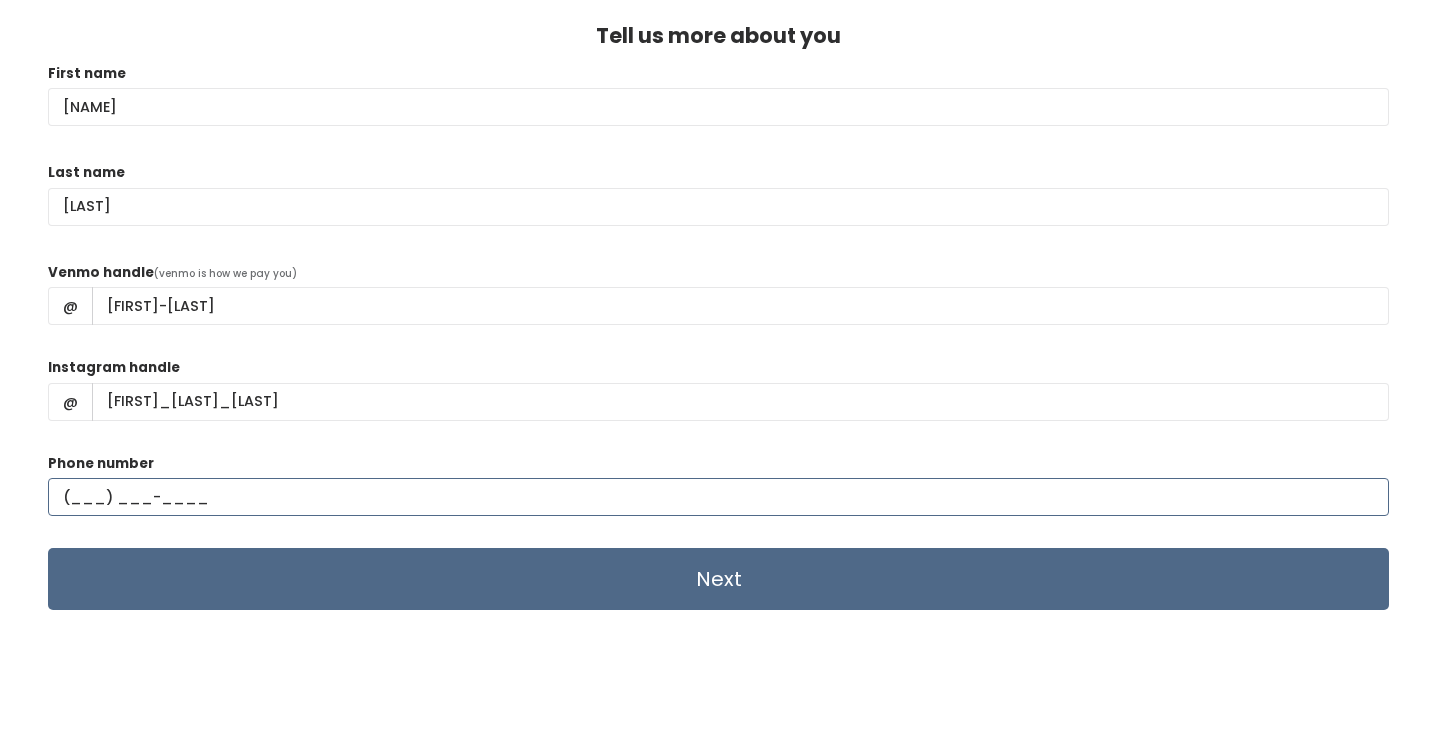 click at bounding box center [718, 497] 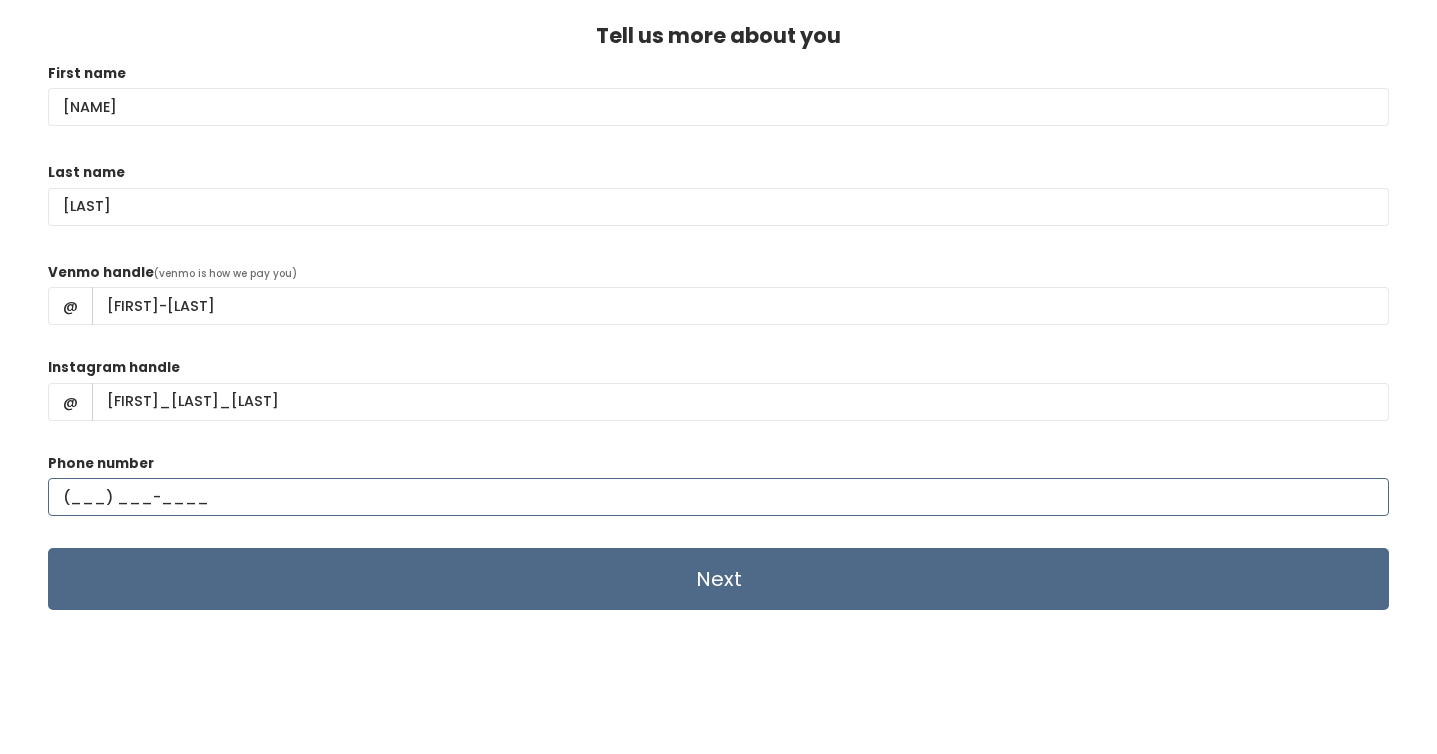 type on "(205) 529-1000" 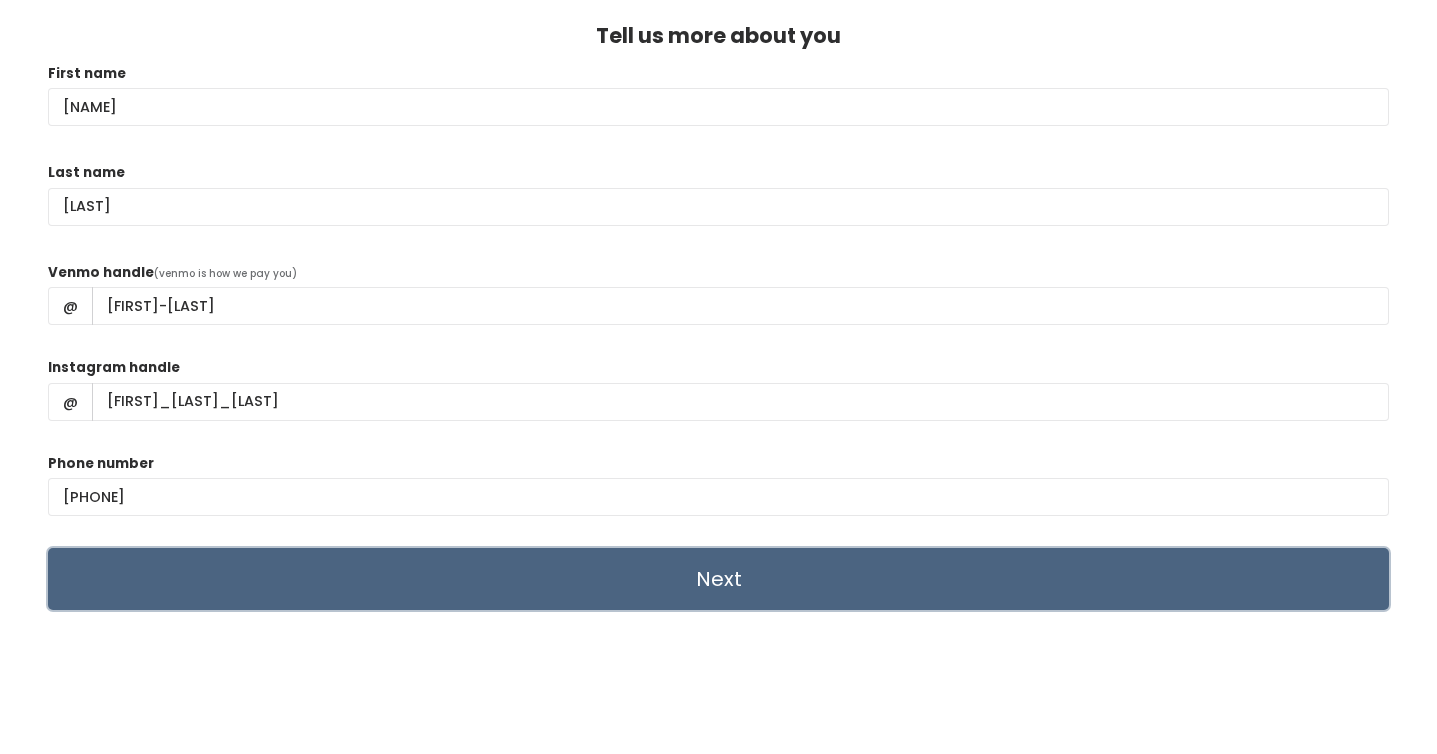 click on "Next" at bounding box center [718, 579] 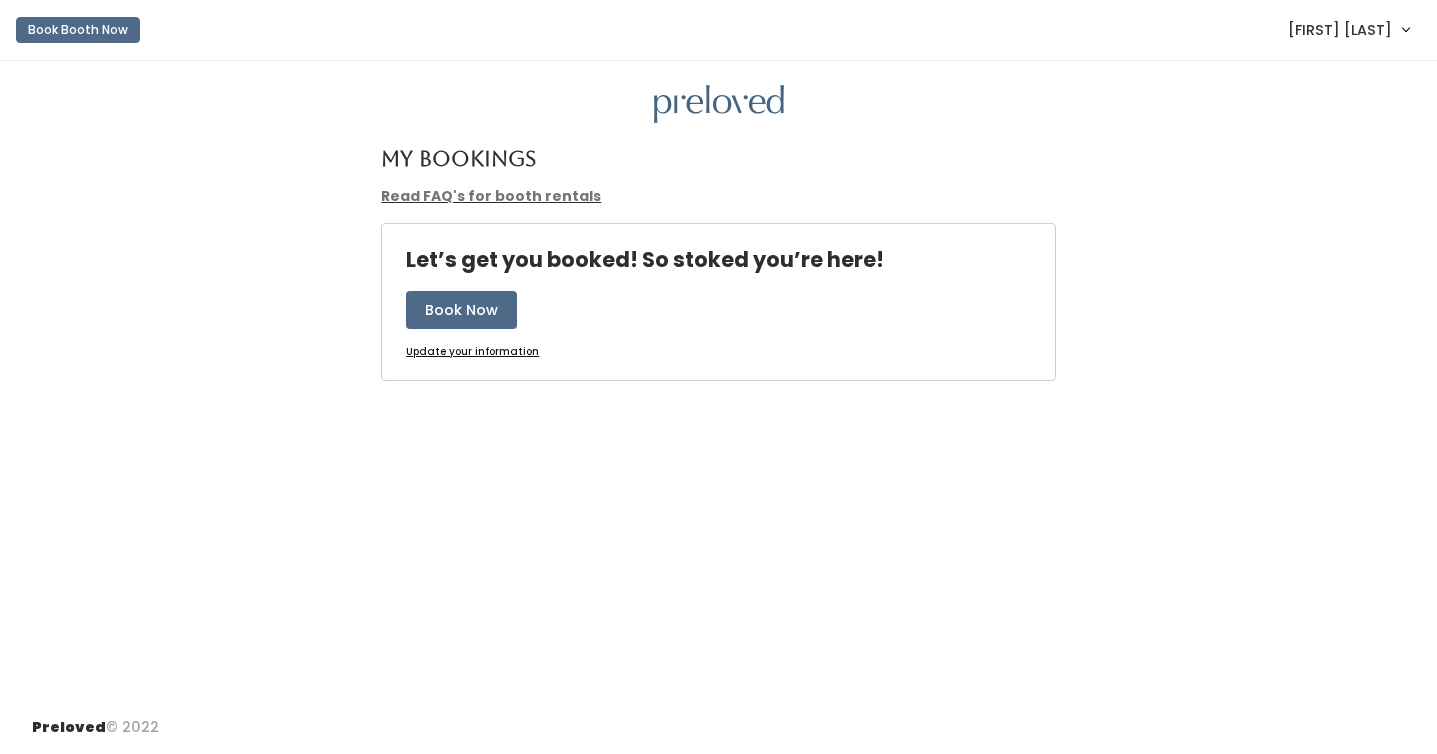 scroll, scrollTop: 0, scrollLeft: 0, axis: both 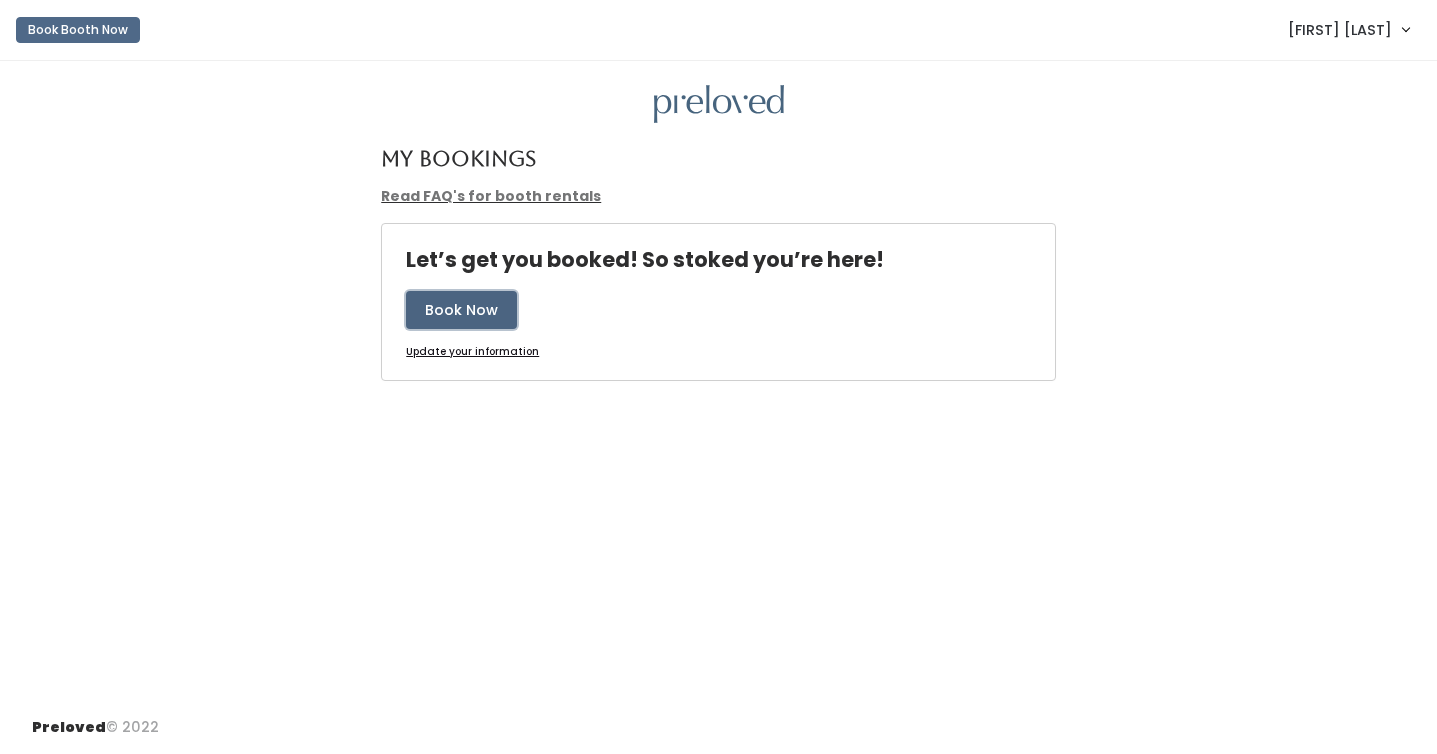 click on "Book Now" at bounding box center (461, 310) 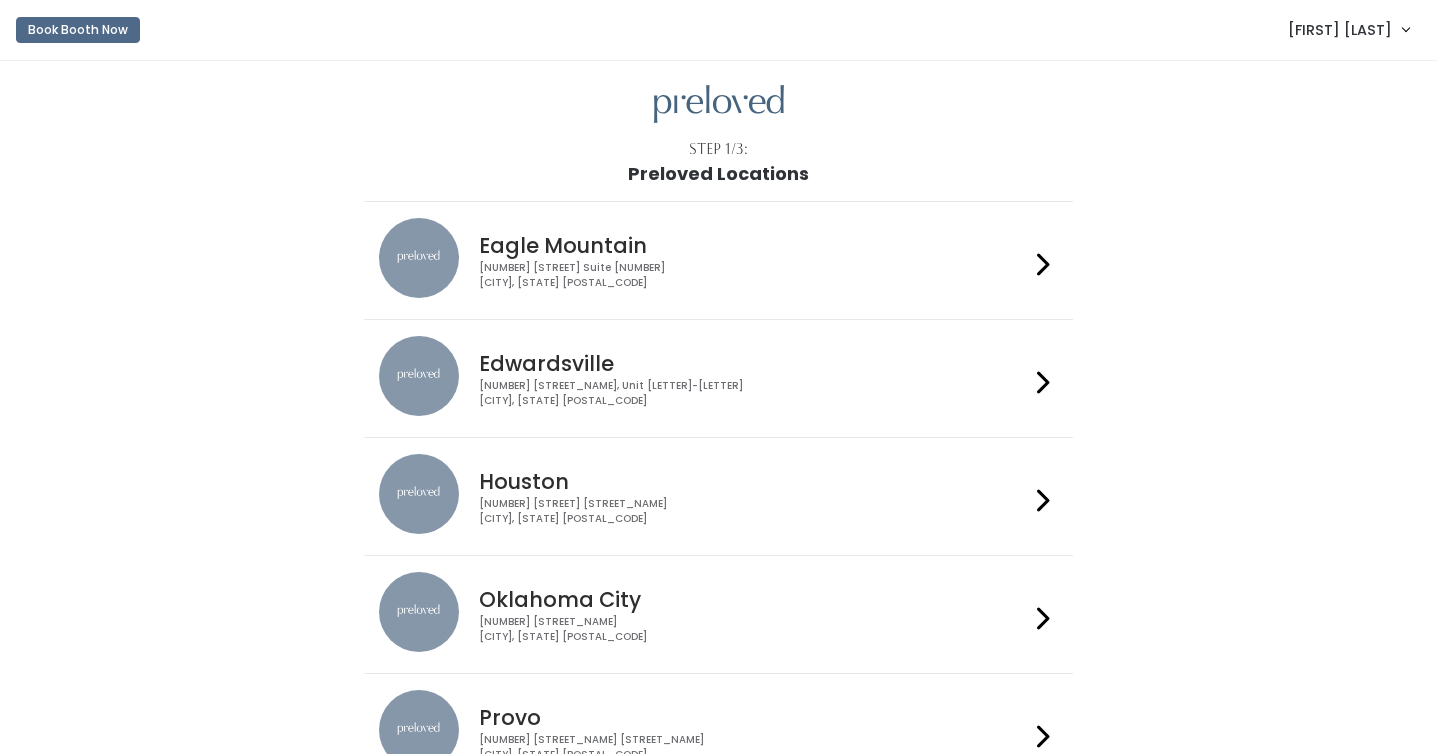 scroll, scrollTop: 0, scrollLeft: 0, axis: both 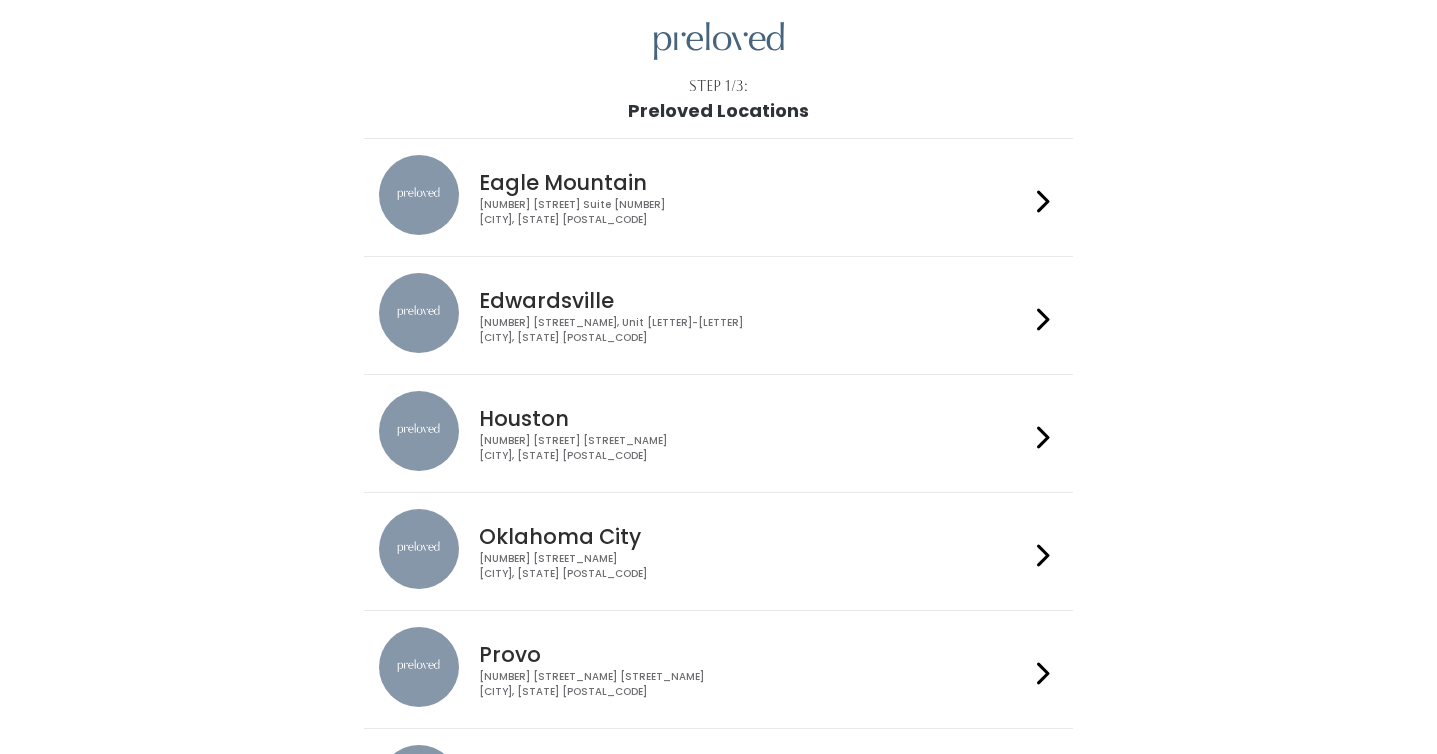 click on "Eagle Mountain" at bounding box center [754, 182] 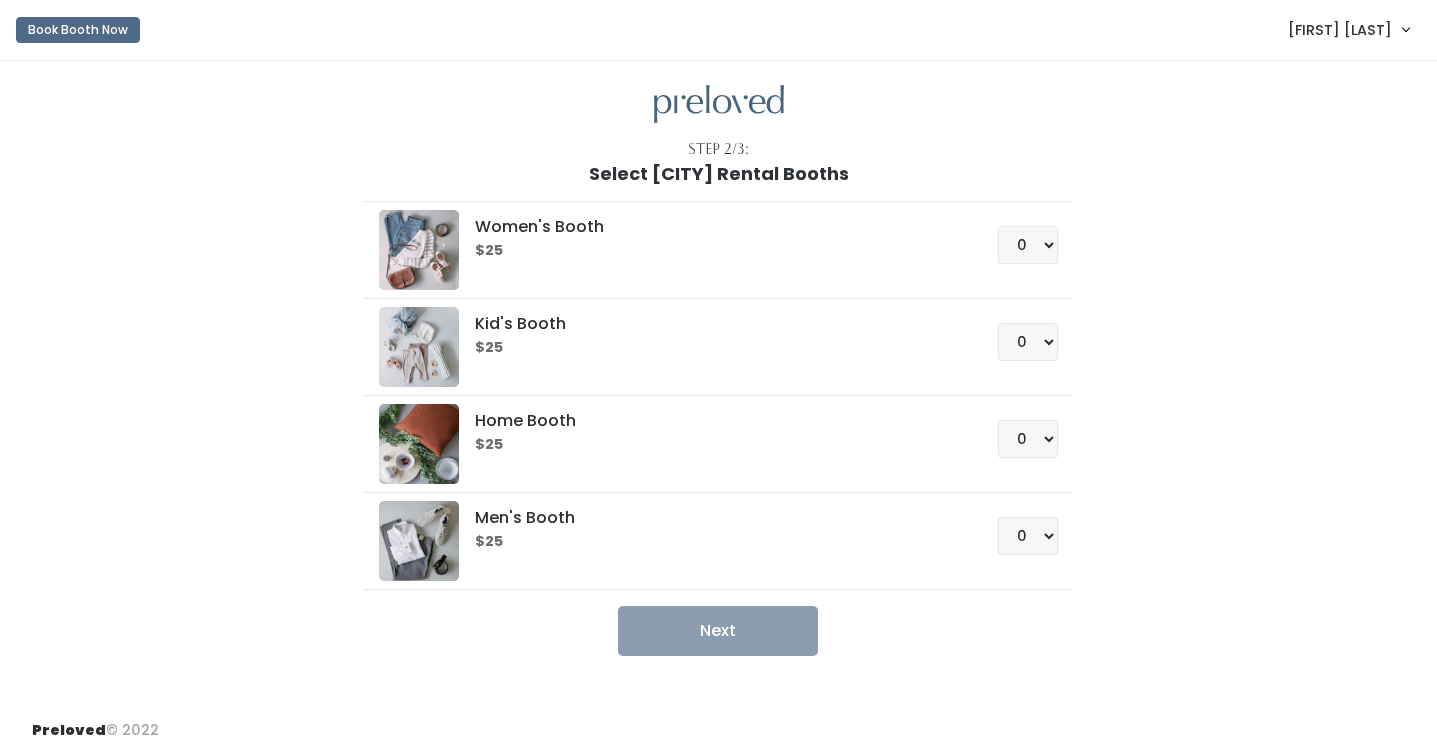 scroll, scrollTop: 0, scrollLeft: 0, axis: both 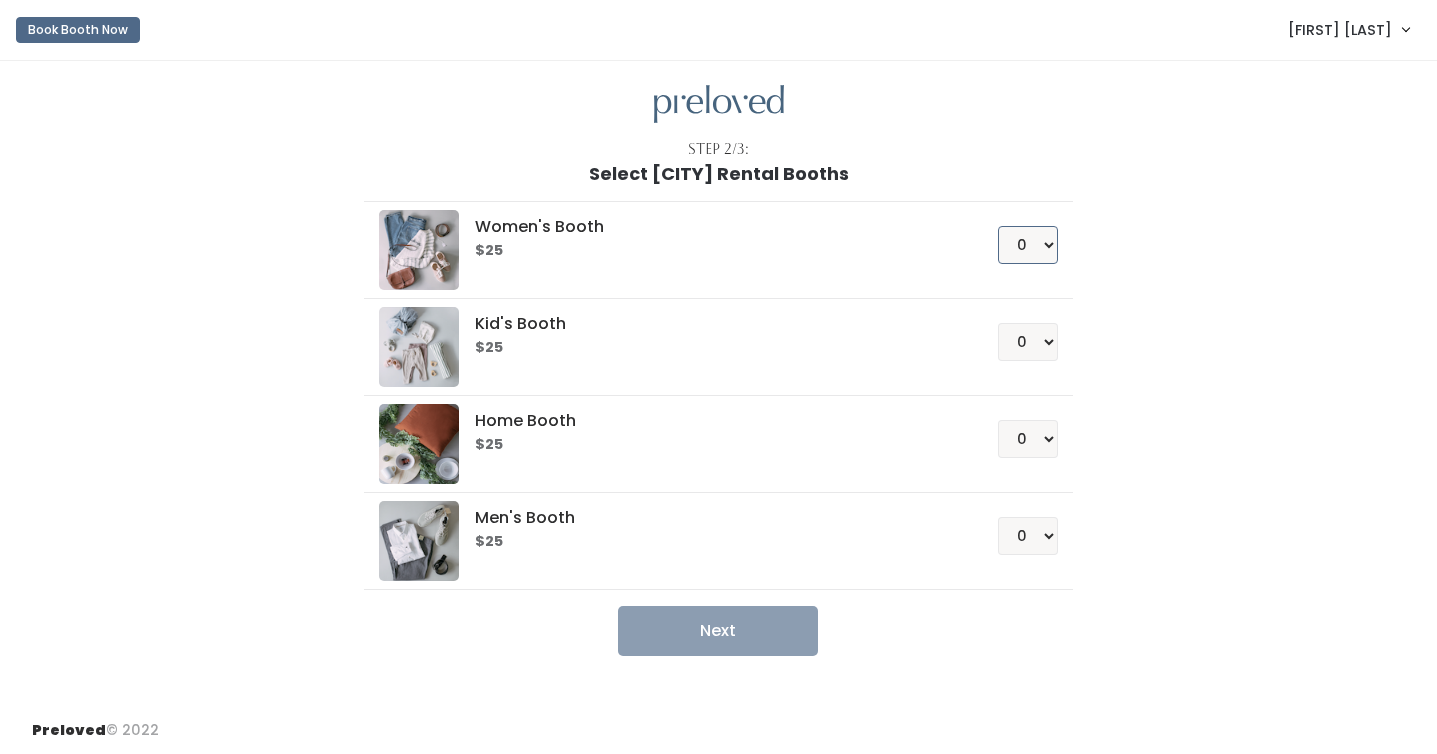 click on "0
1
2
3
4" at bounding box center [1028, 245] 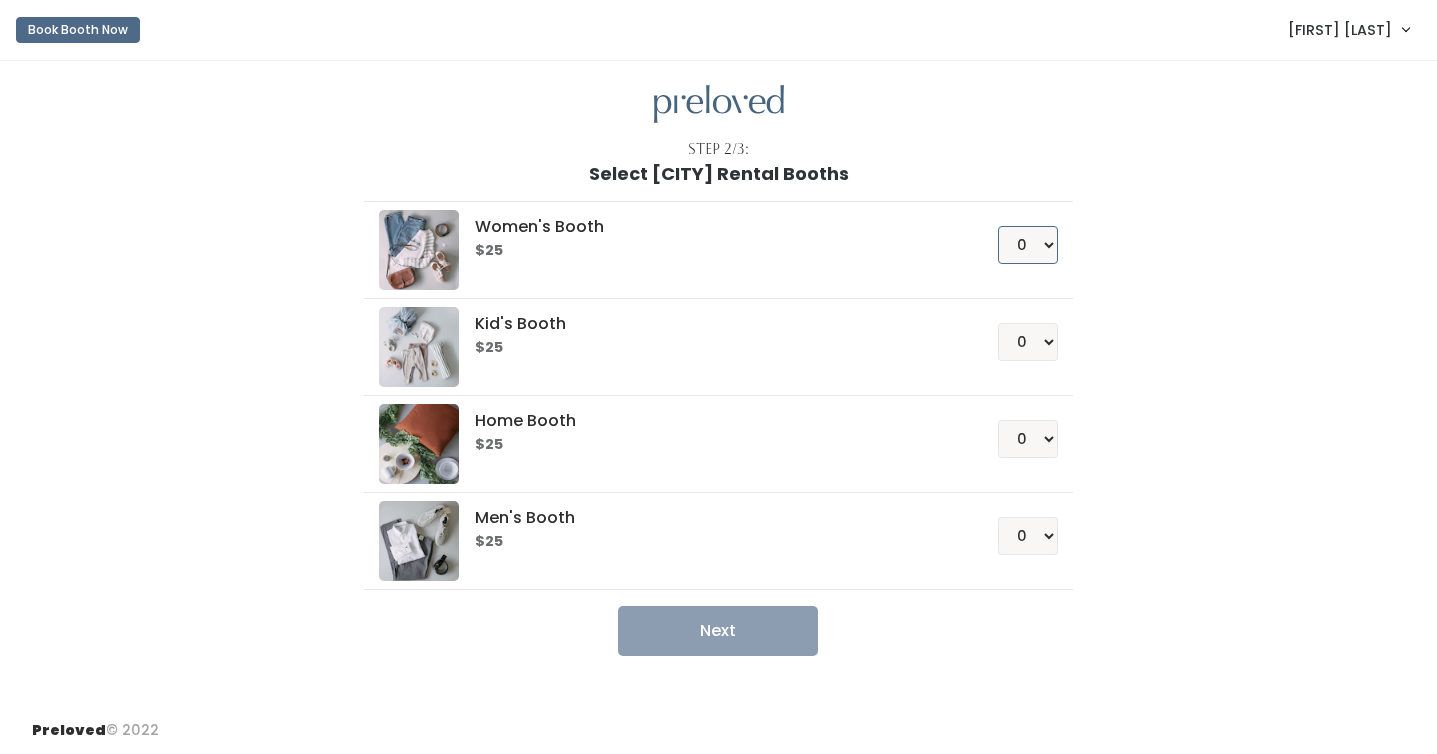select on "2" 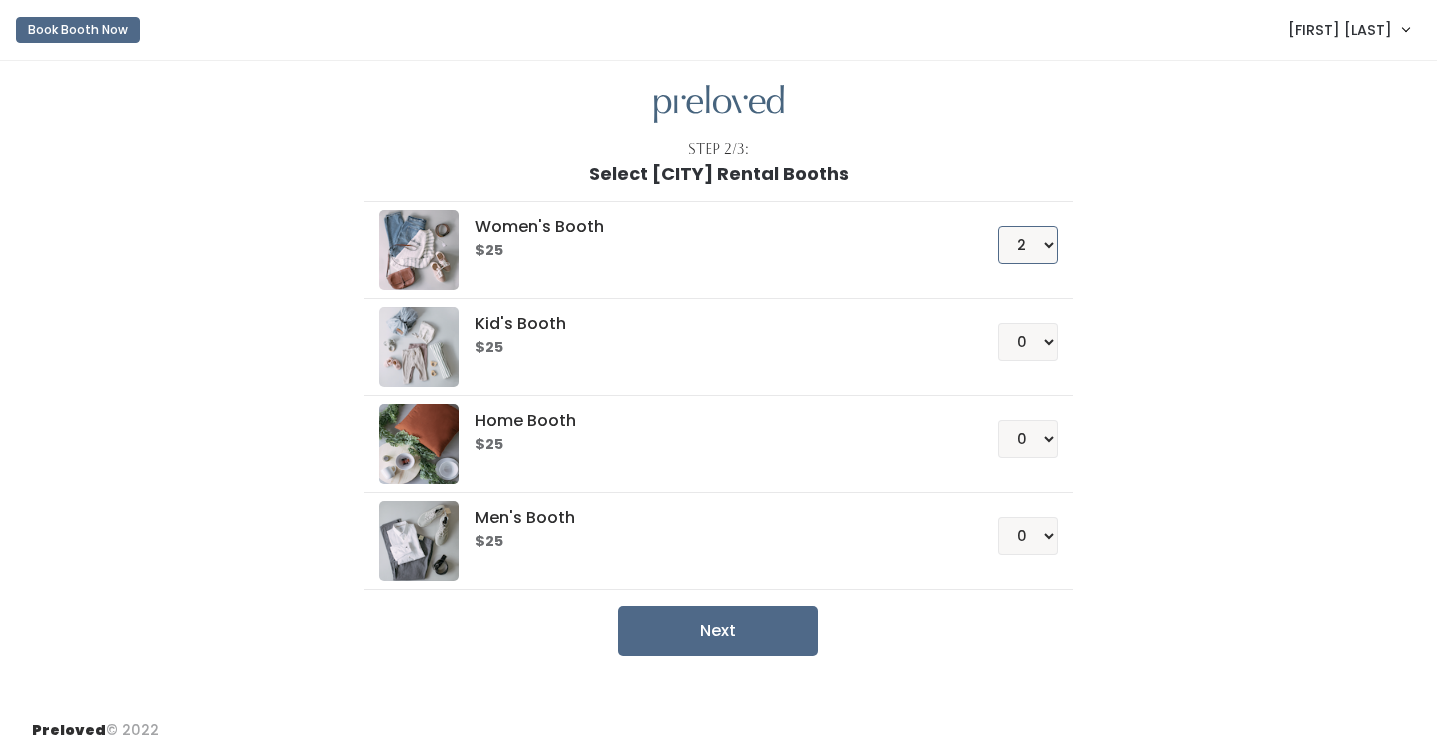 click on "0
1
2
3
4" at bounding box center (1028, 245) 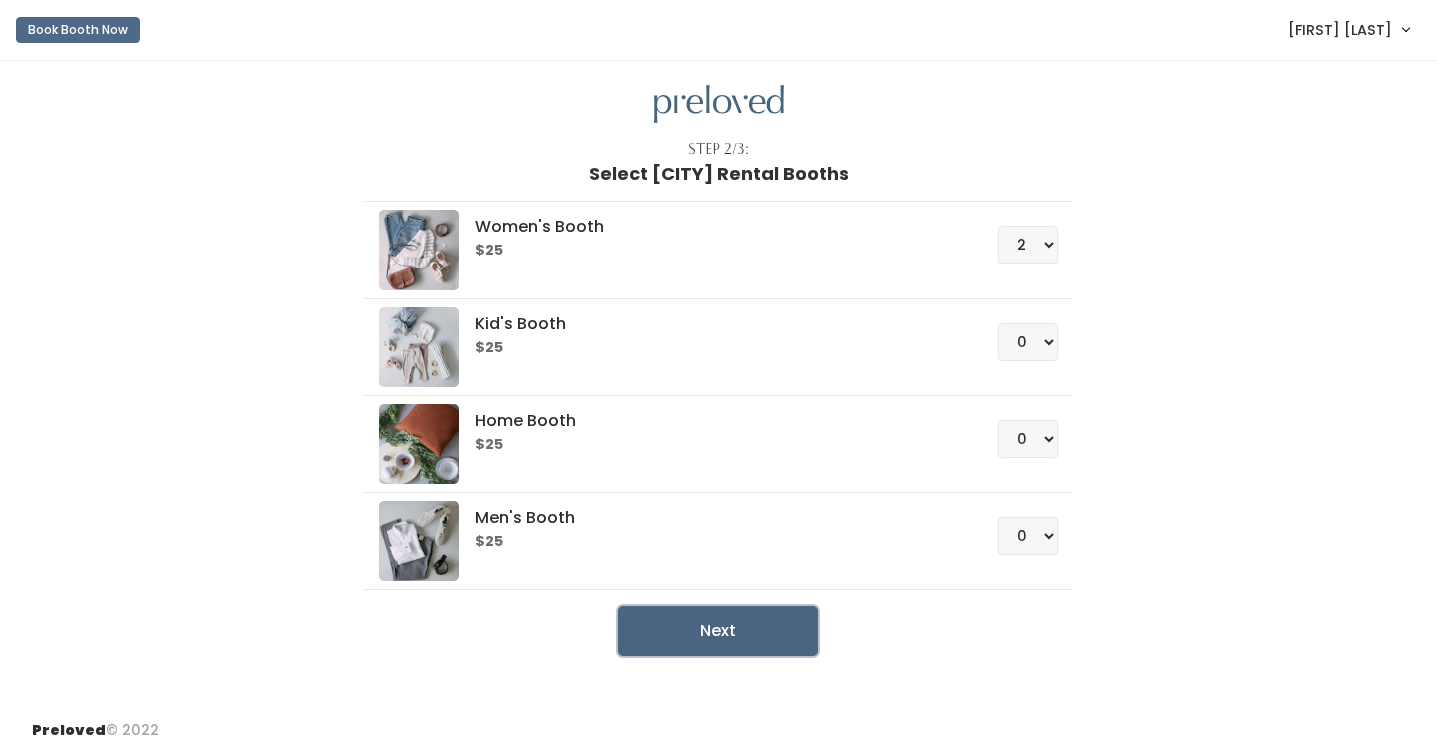 click on "Next" at bounding box center [718, 631] 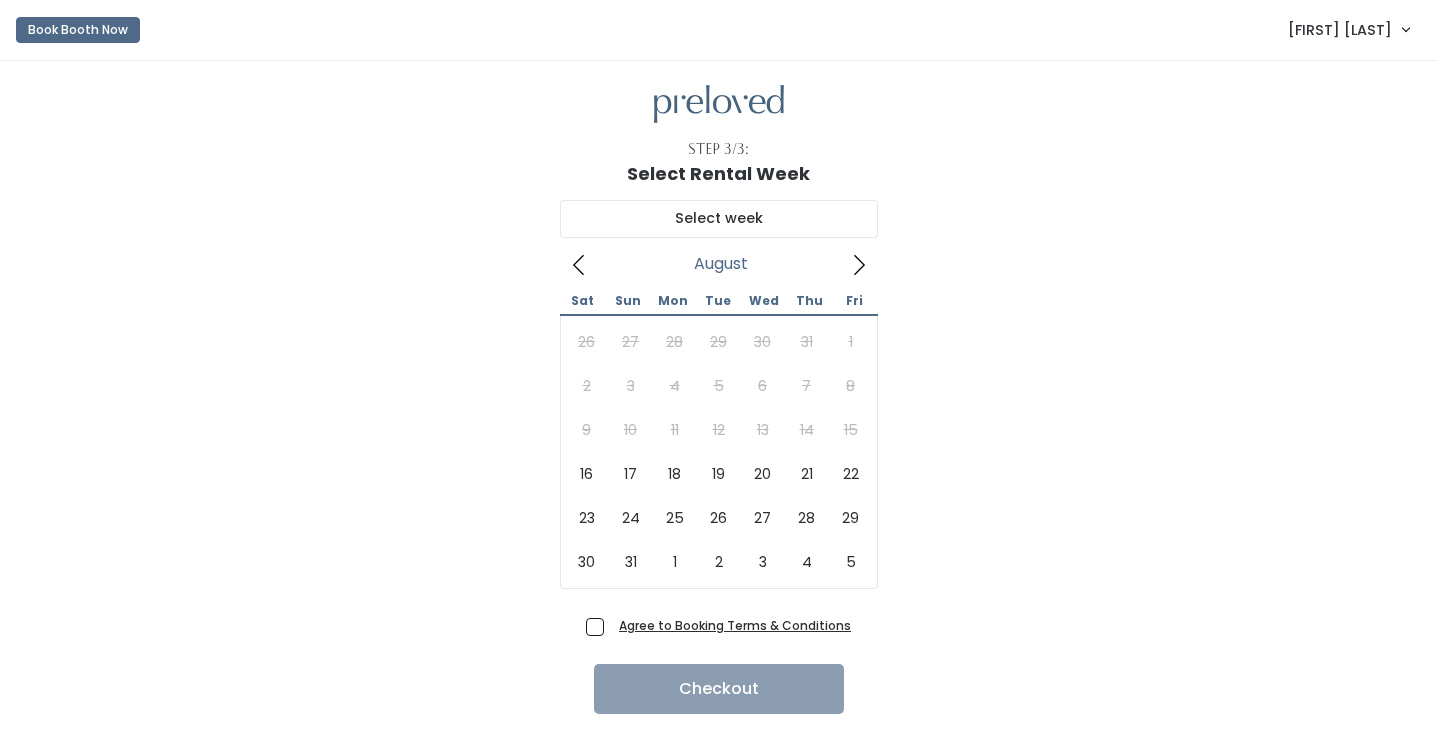 scroll, scrollTop: 0, scrollLeft: 0, axis: both 